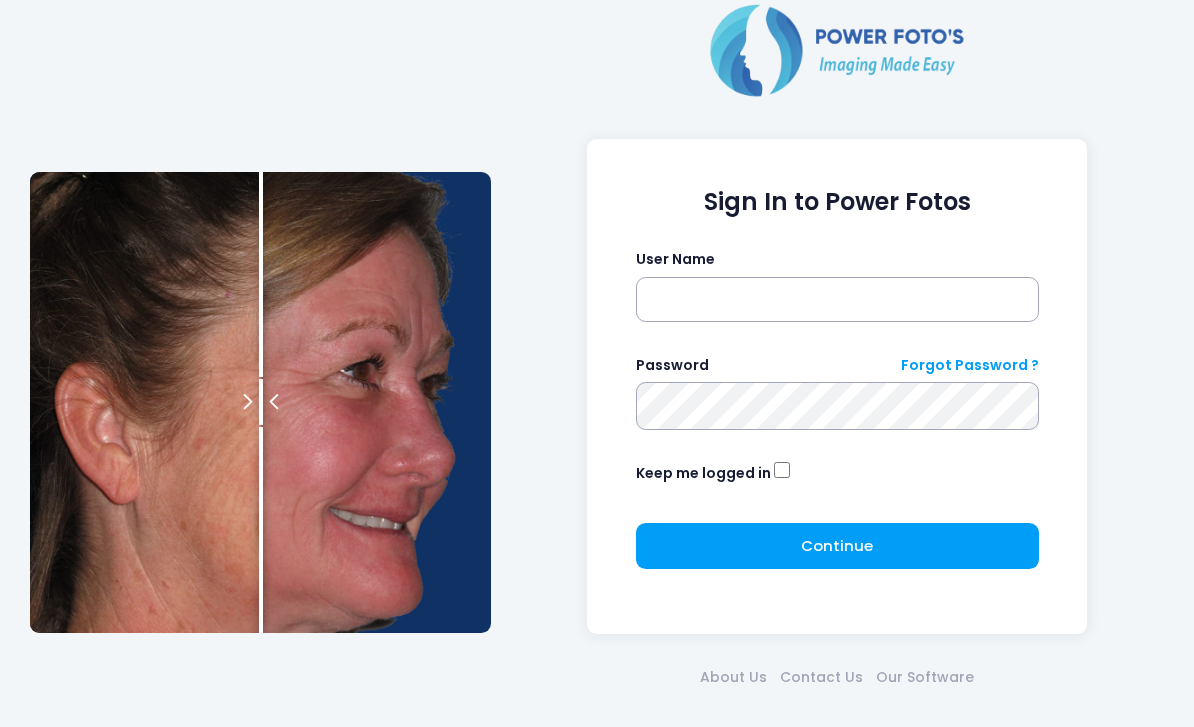 scroll, scrollTop: 73, scrollLeft: 0, axis: vertical 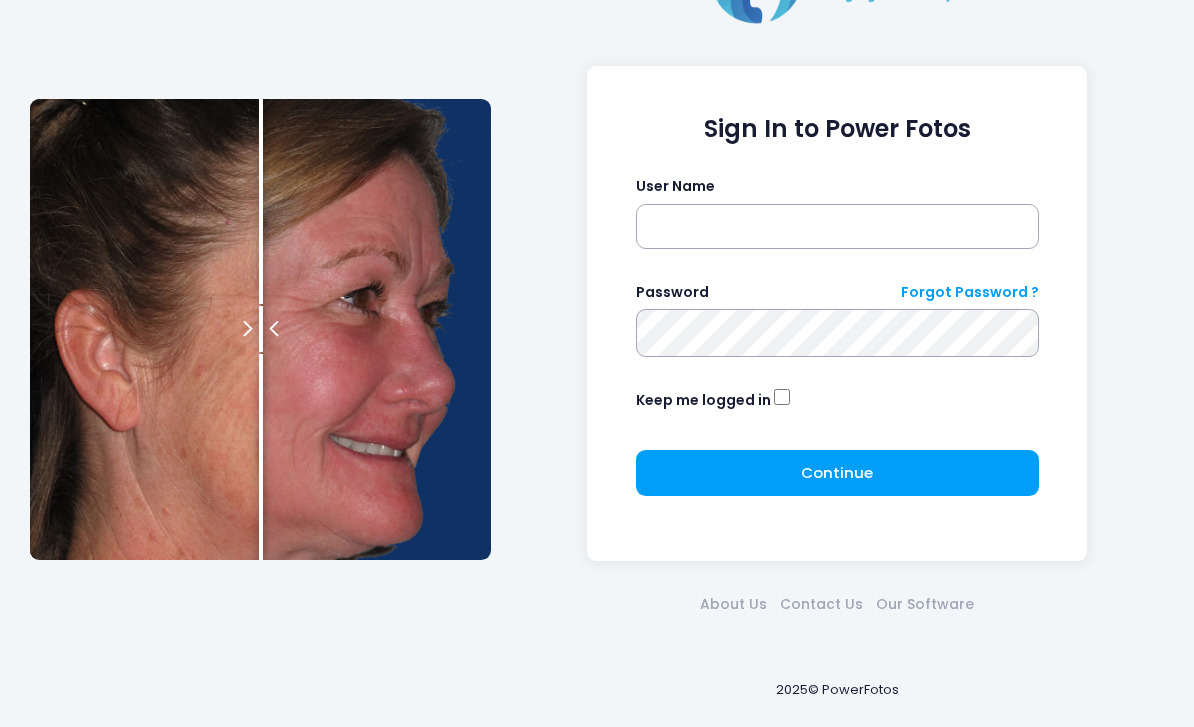 click on "Sign In to Power Fotos
User Name
Password
Forgot Password ?
Keep me logged in
Continue
Please wait..." at bounding box center [837, 329] 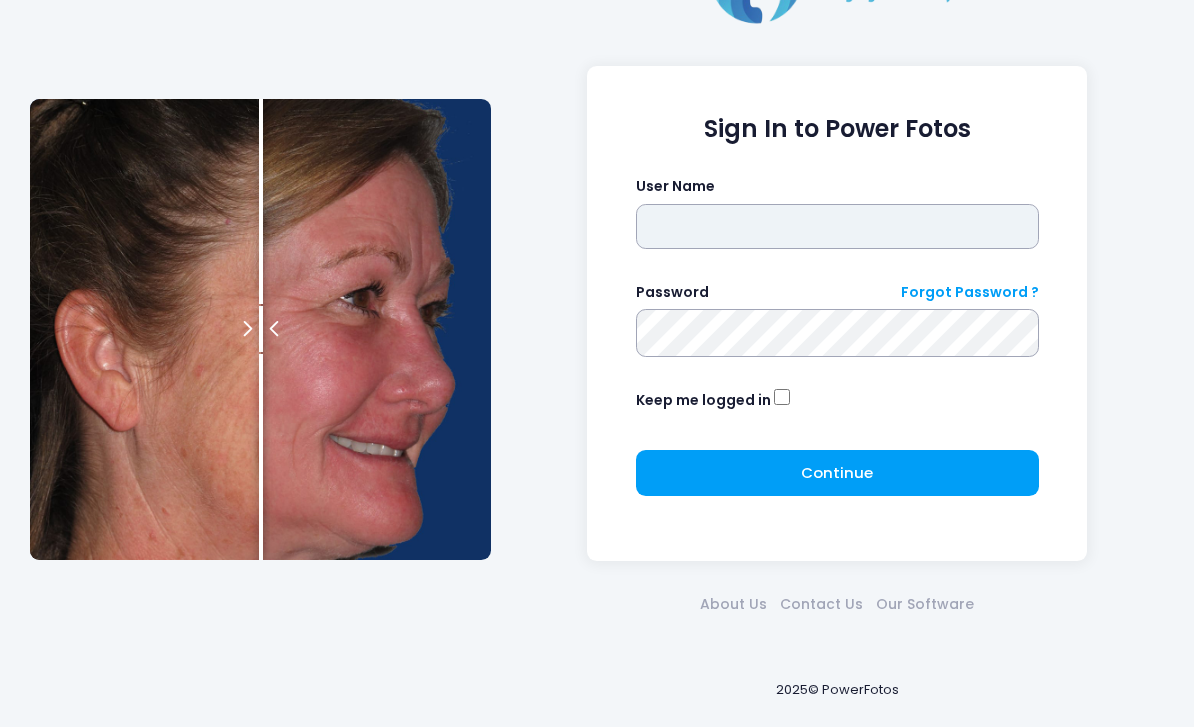 scroll, scrollTop: 73, scrollLeft: 0, axis: vertical 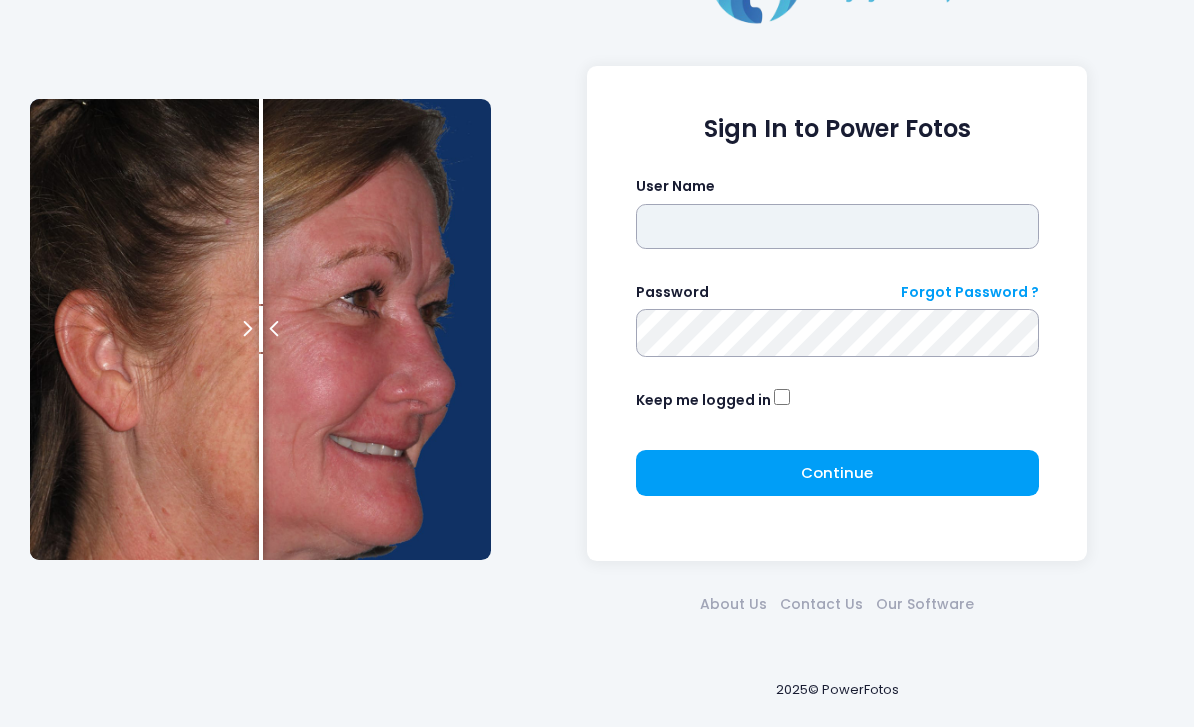 type on "*******" 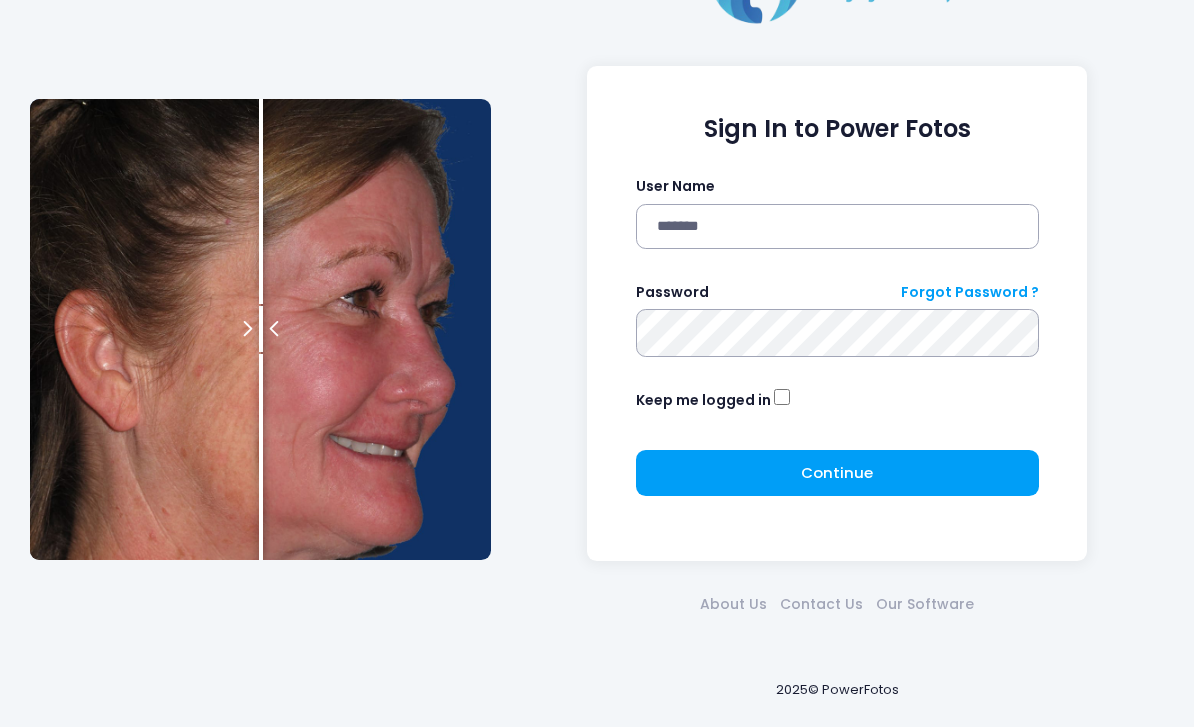 click at bounding box center (0, 0) 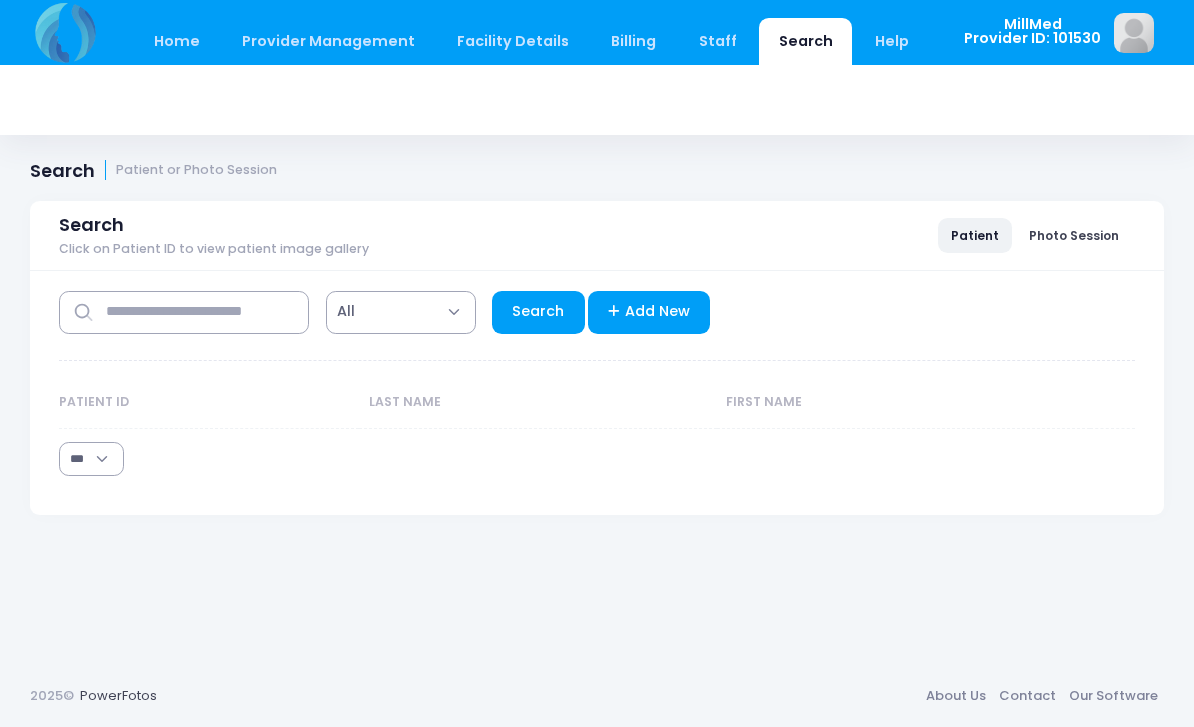 select on "***" 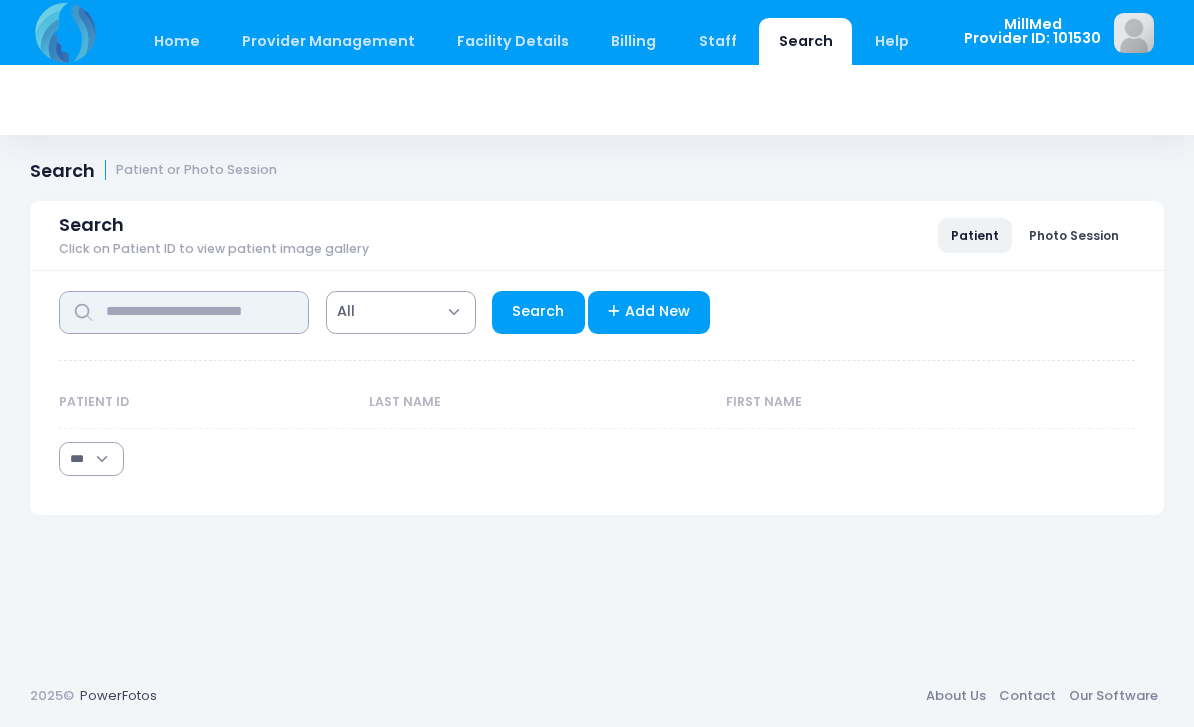 click at bounding box center (184, 312) 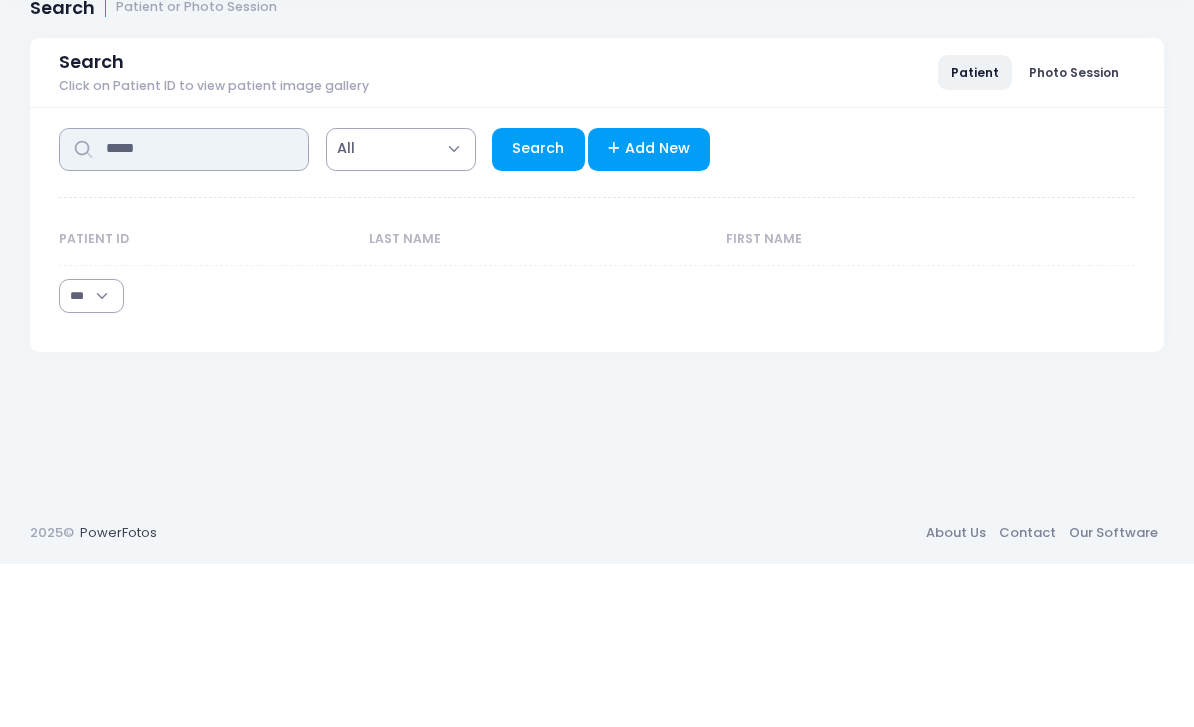 type on "****" 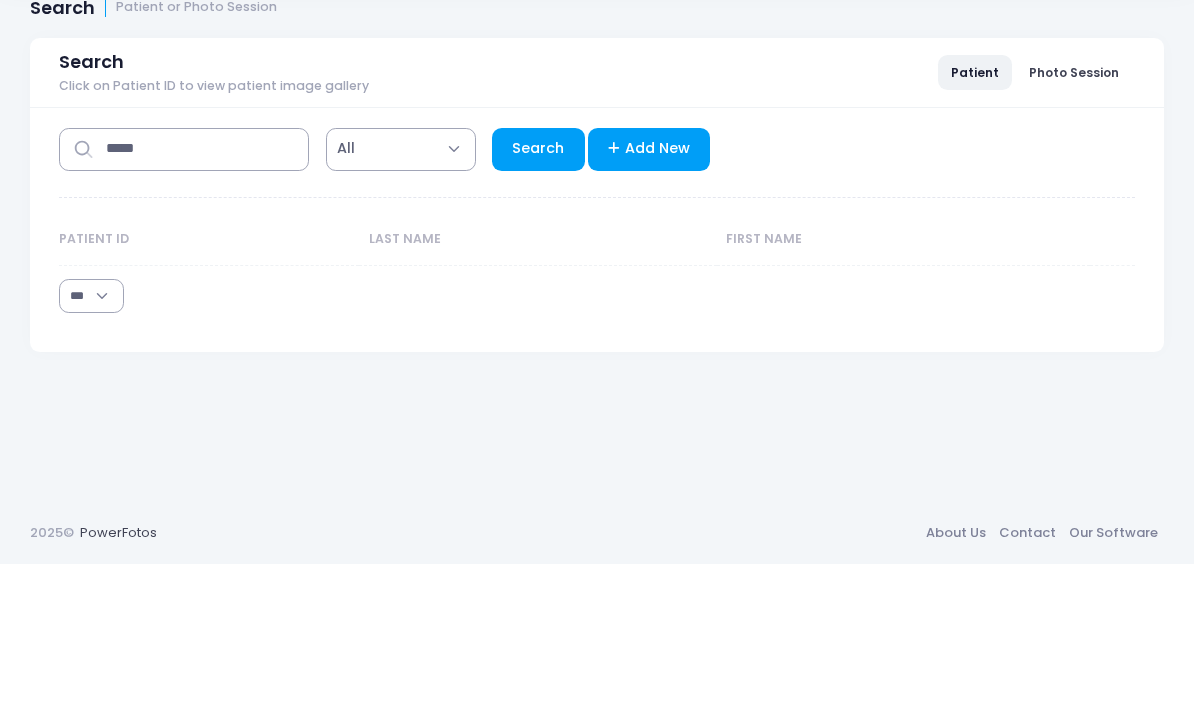 click on "Search" at bounding box center (538, 312) 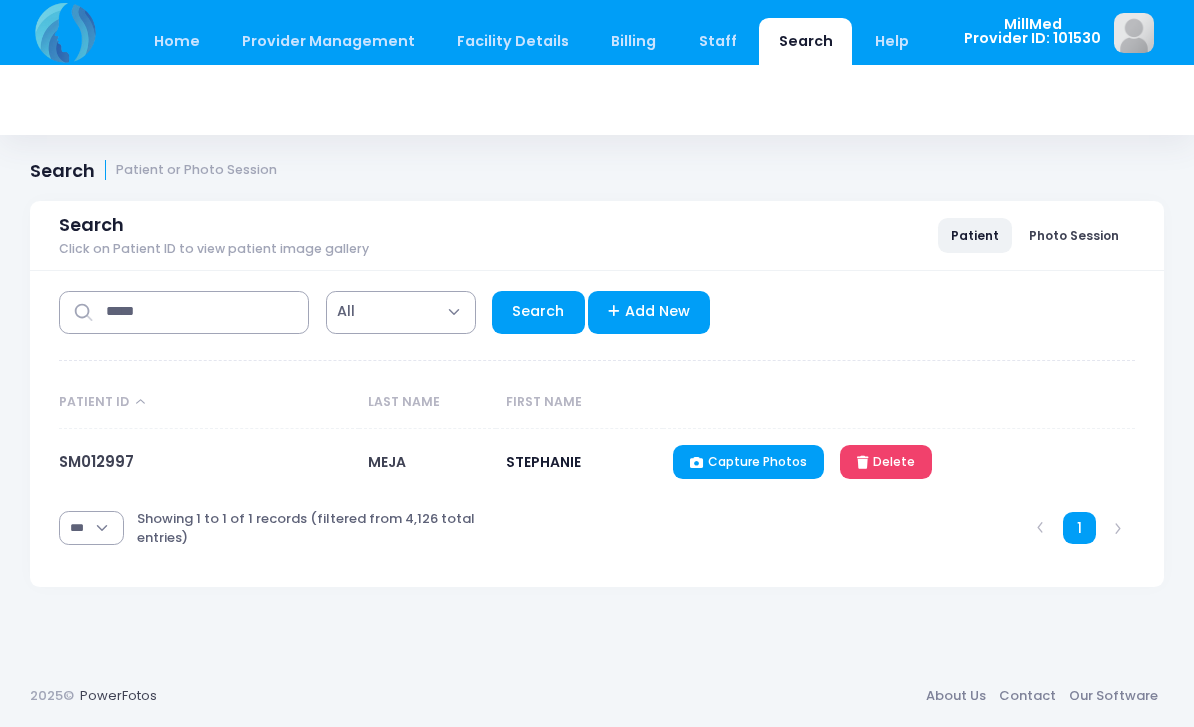 click on "SM012997" at bounding box center (96, 461) 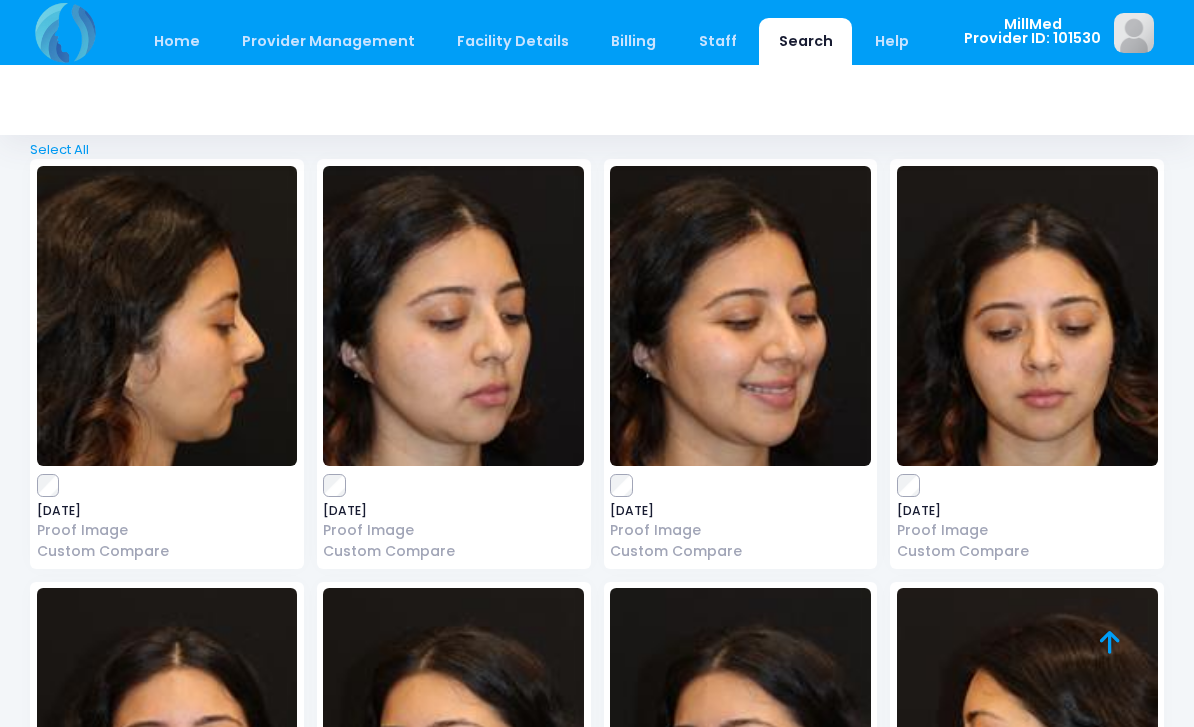 scroll, scrollTop: 9457, scrollLeft: 0, axis: vertical 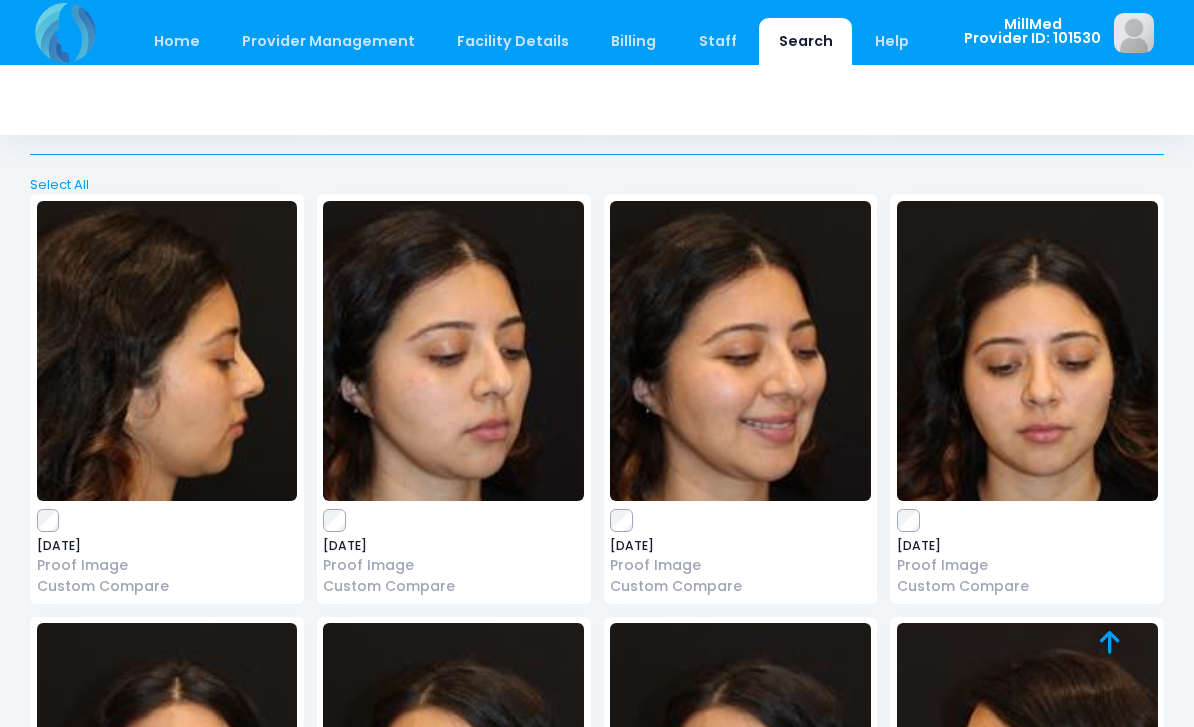 click at bounding box center (453, 351) 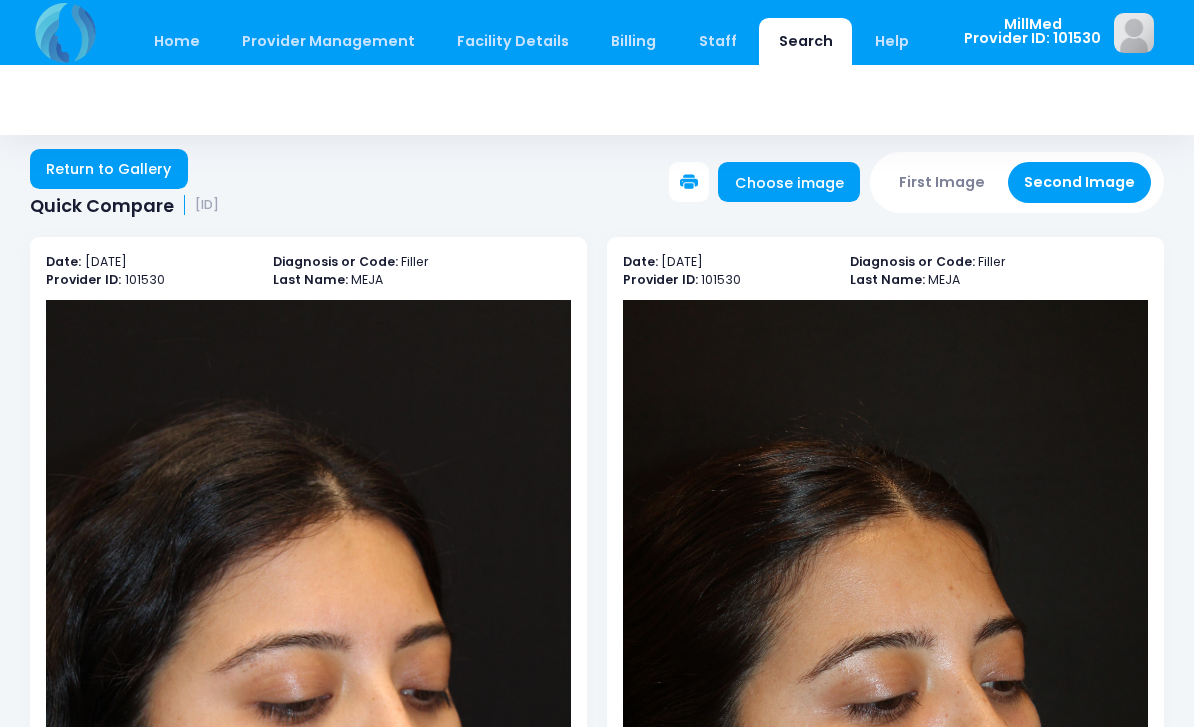 scroll, scrollTop: 0, scrollLeft: 0, axis: both 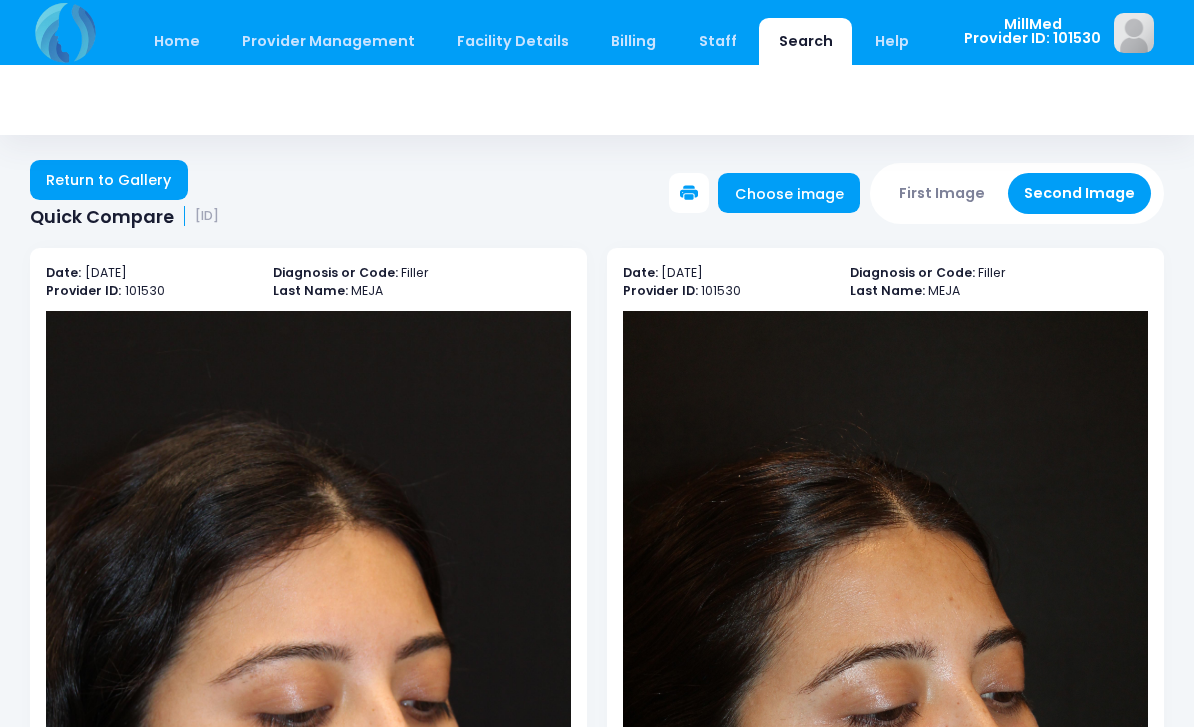 click on "Return to Gallery" at bounding box center (109, 180) 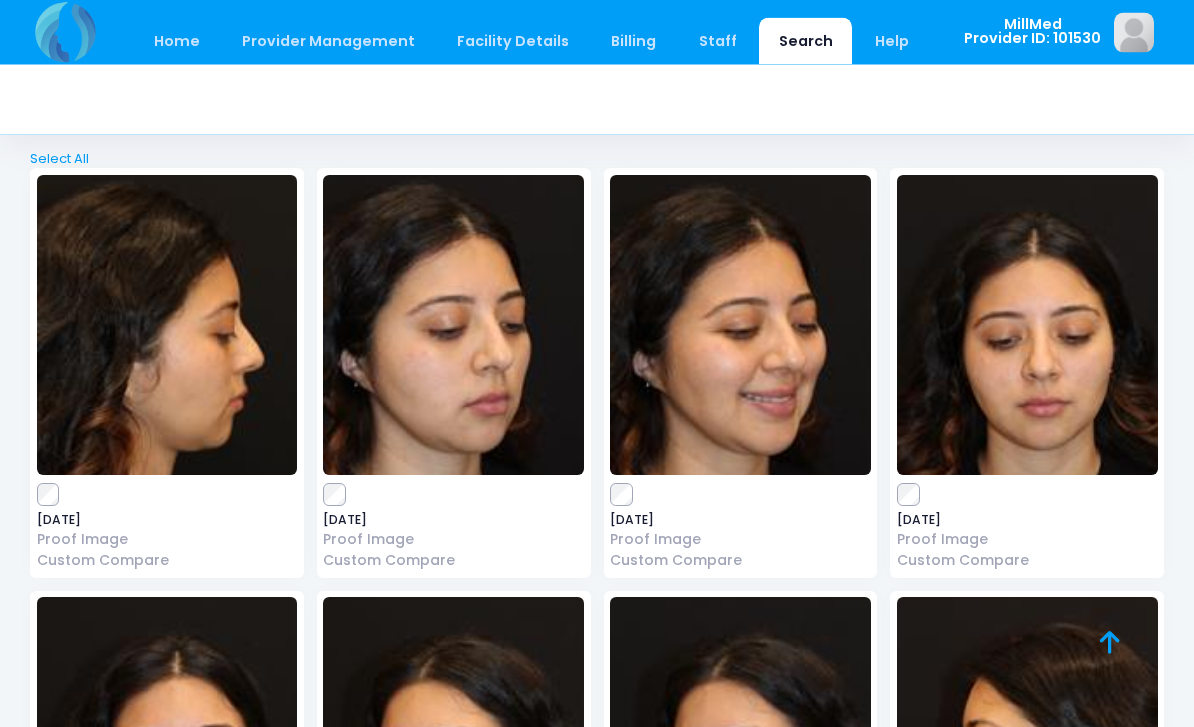 scroll, scrollTop: 9475, scrollLeft: 0, axis: vertical 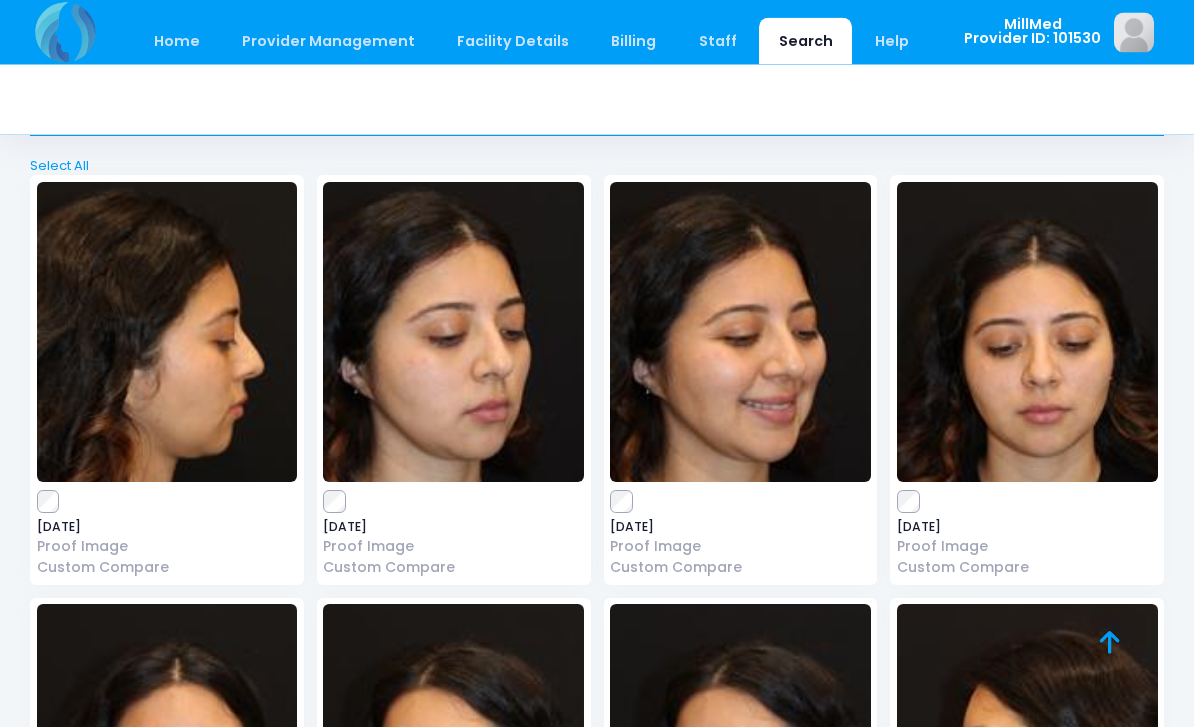 click at bounding box center (167, 333) 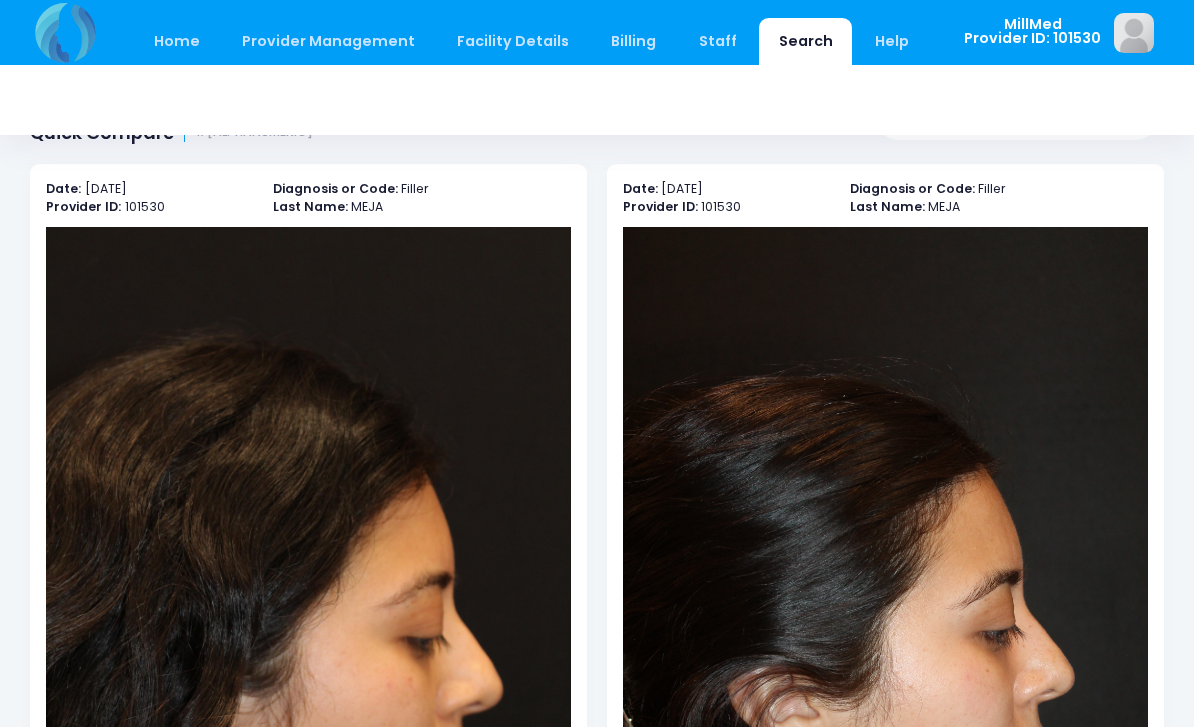 scroll, scrollTop: 0, scrollLeft: 0, axis: both 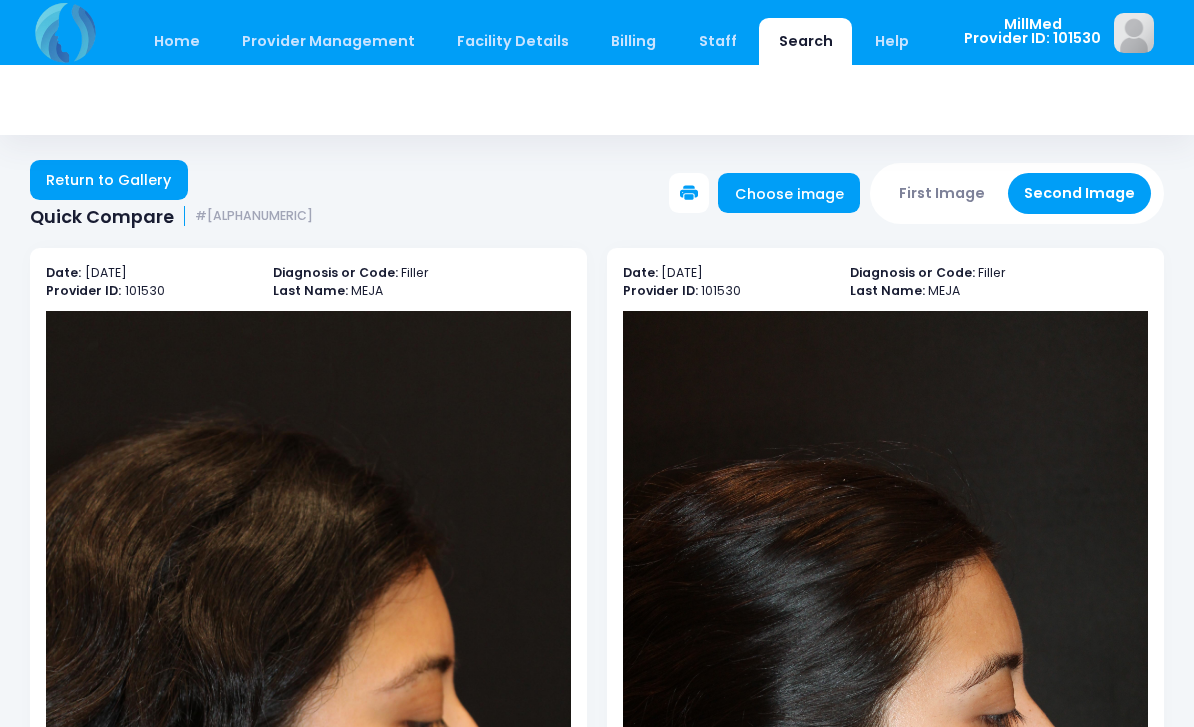 click on "Return to Gallery" at bounding box center (109, 180) 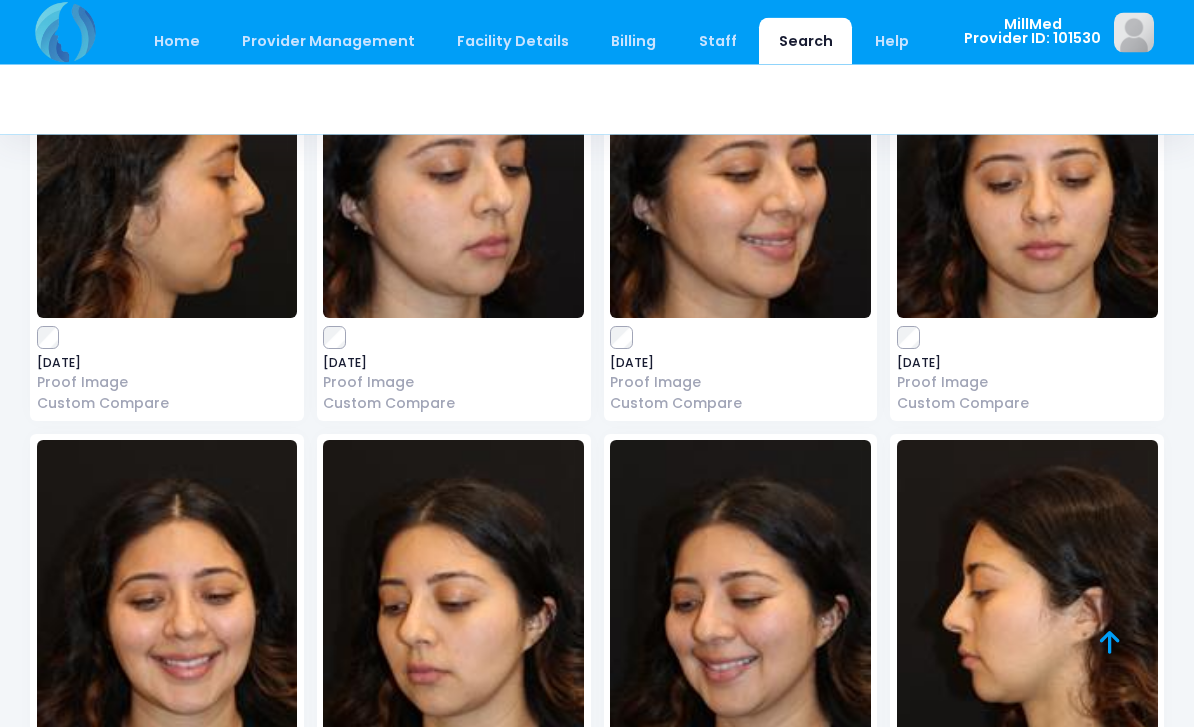 scroll, scrollTop: 9639, scrollLeft: 0, axis: vertical 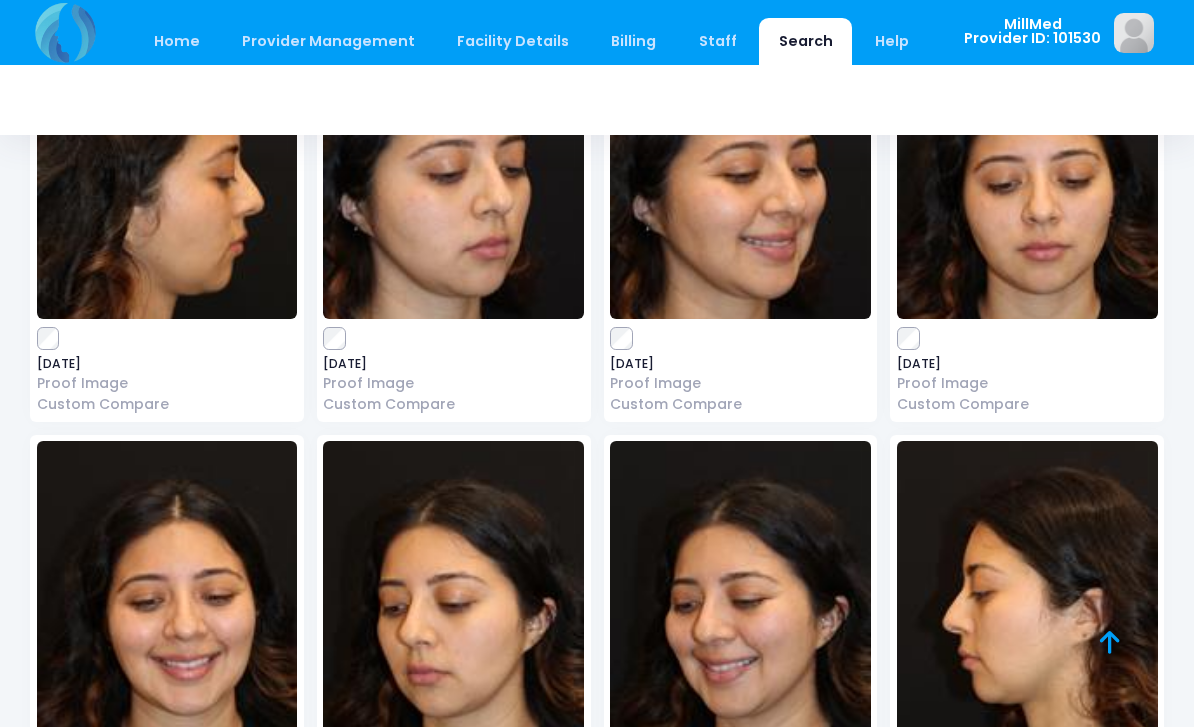 click at bounding box center (1027, 591) 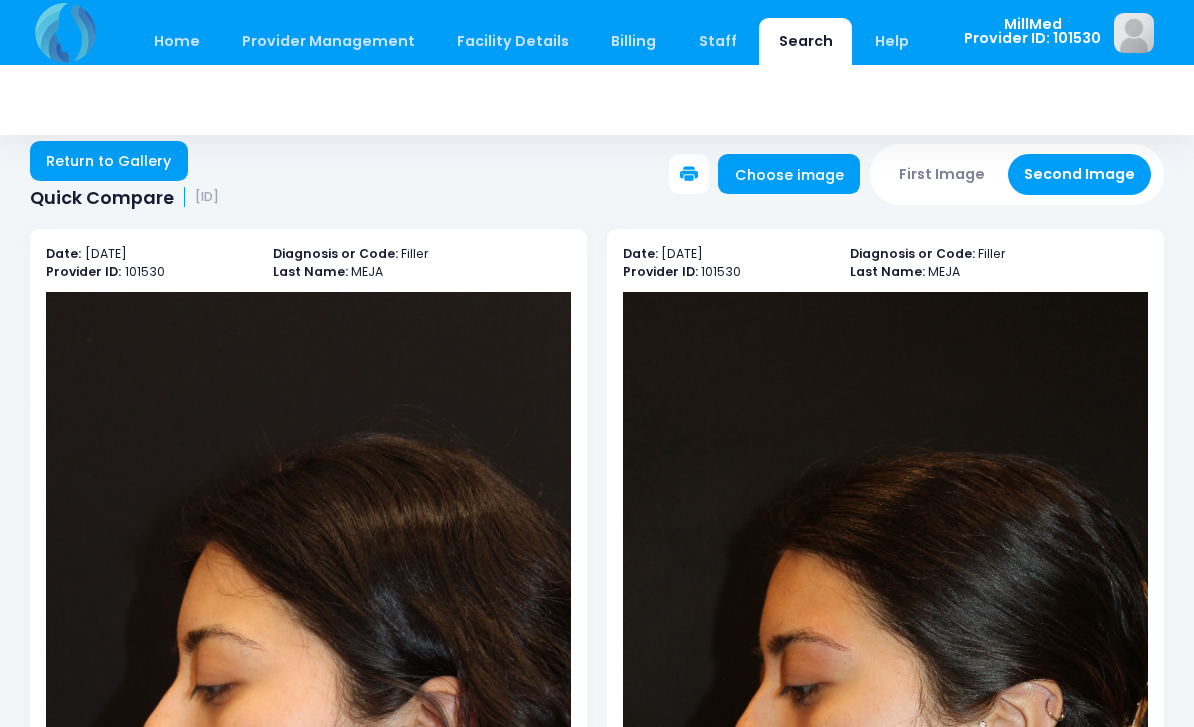 scroll, scrollTop: 0, scrollLeft: 0, axis: both 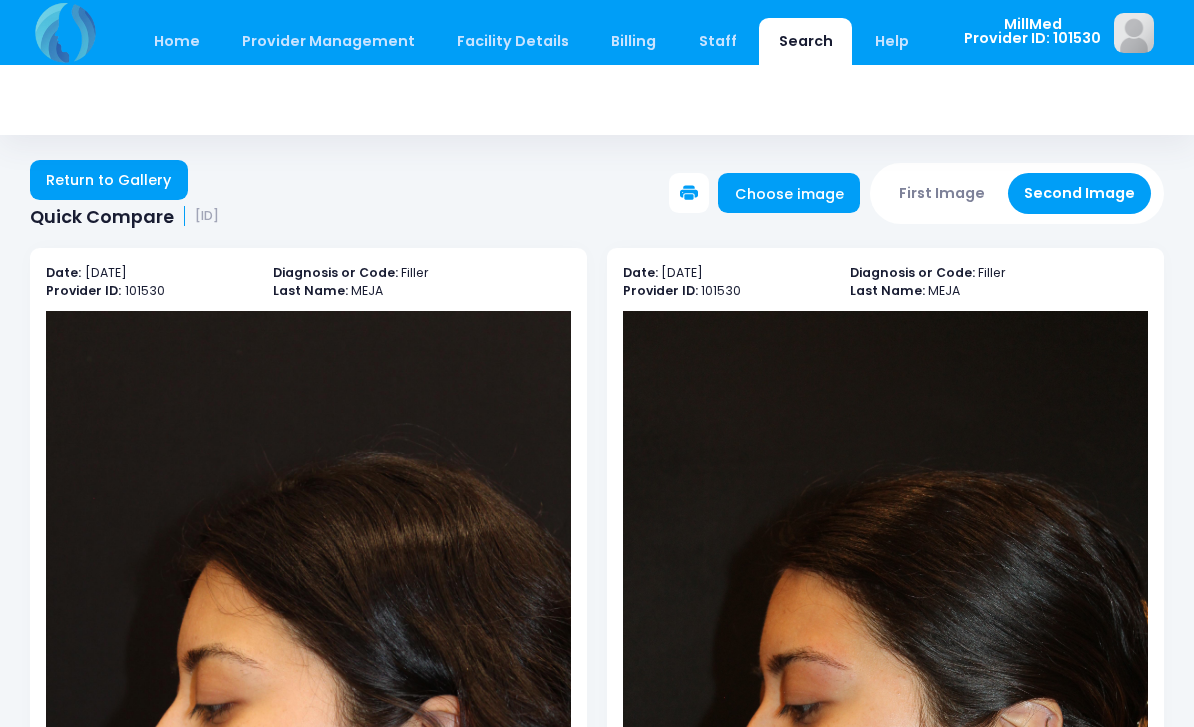 click on "Return to Gallery" at bounding box center (109, 180) 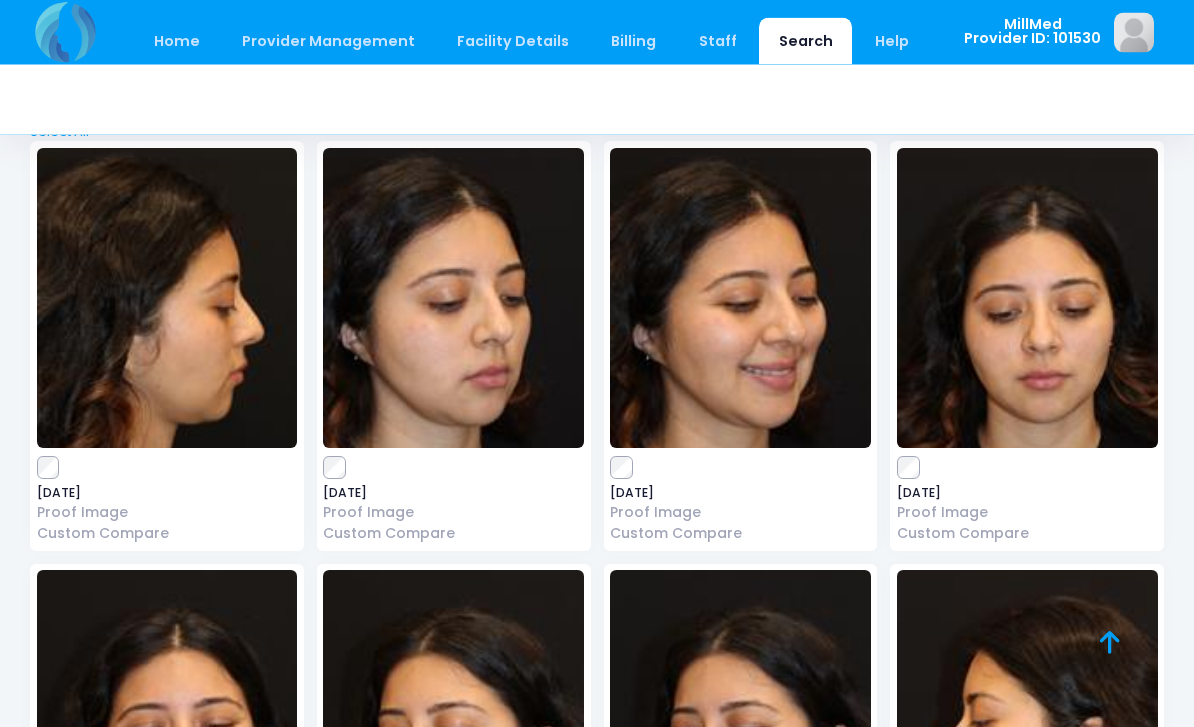 scroll, scrollTop: 9511, scrollLeft: 0, axis: vertical 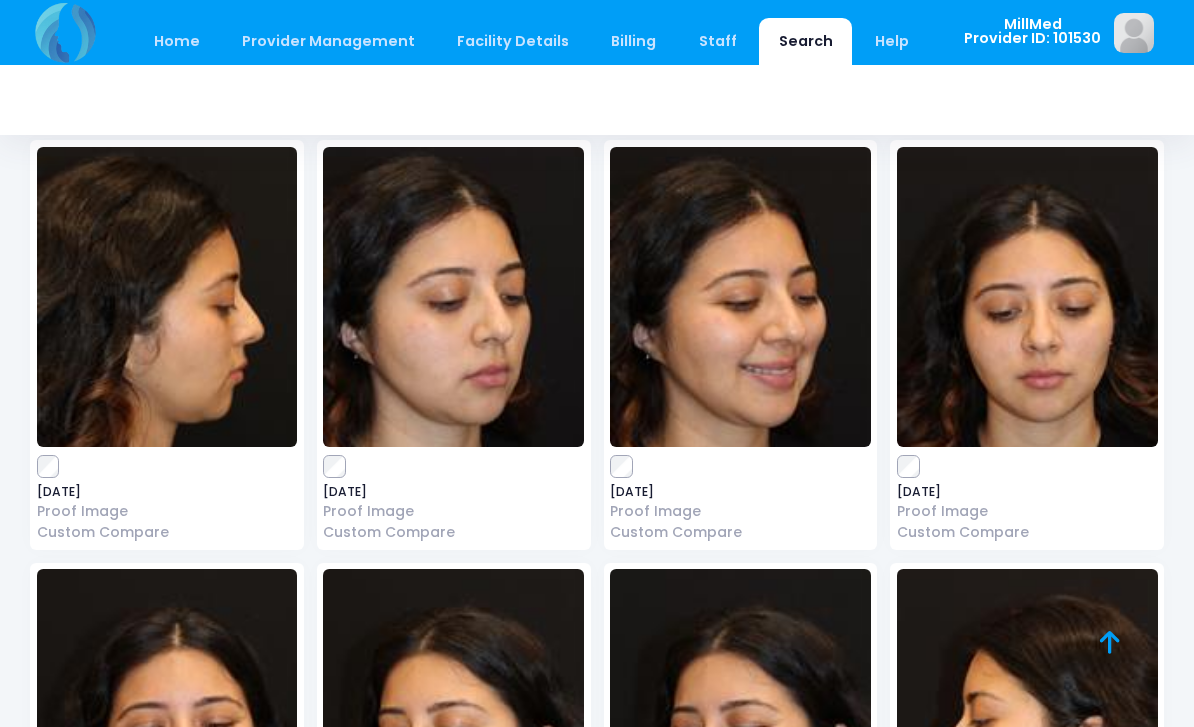 click at bounding box center [1027, 297] 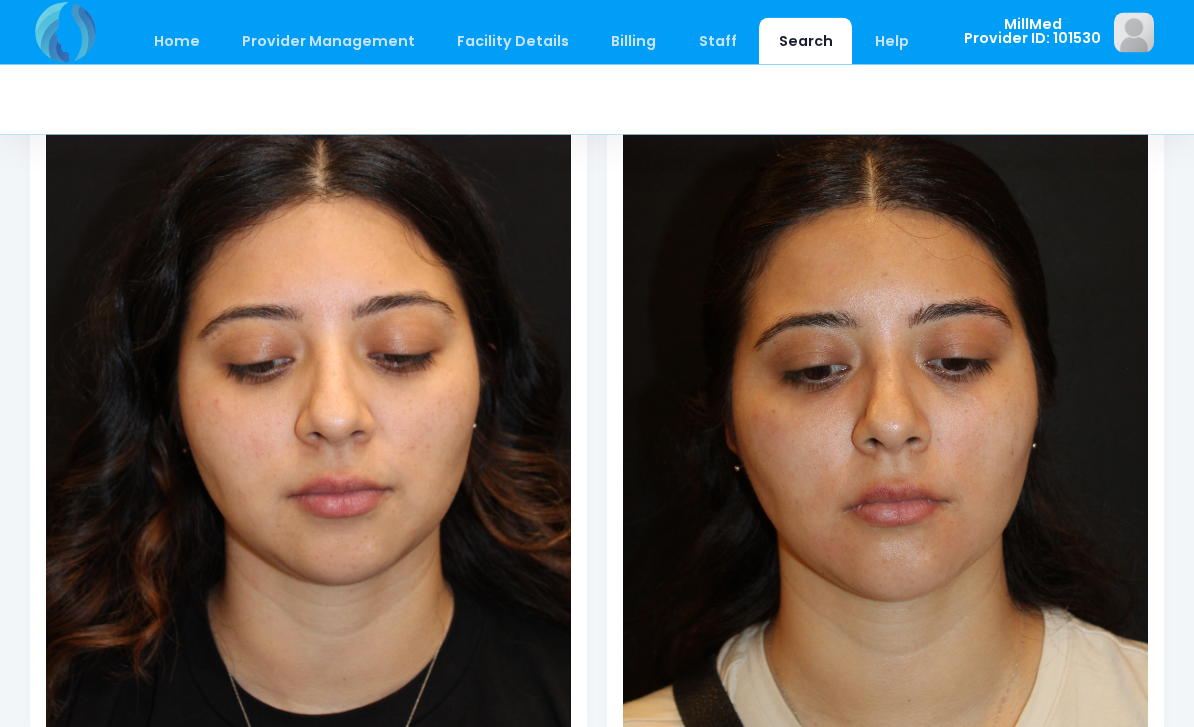 scroll, scrollTop: 370, scrollLeft: 0, axis: vertical 